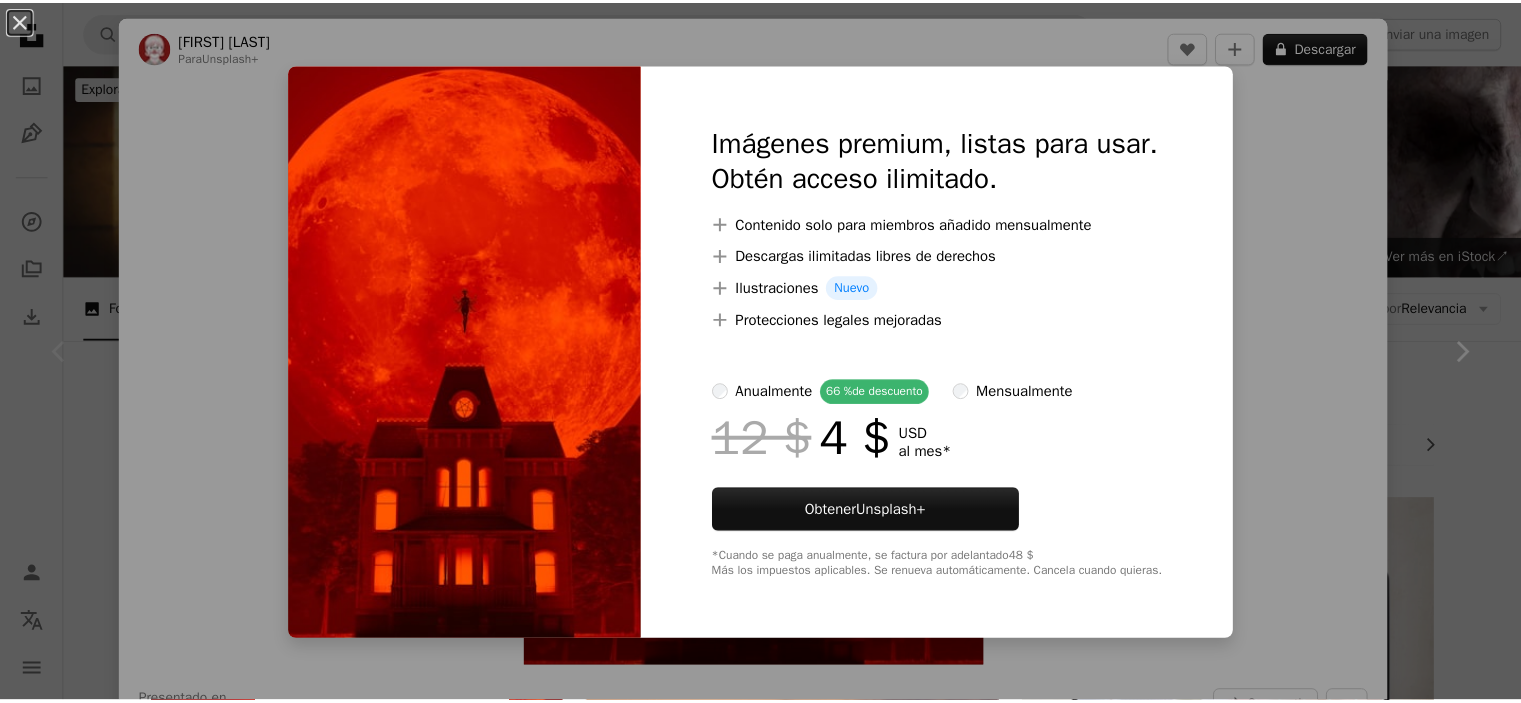scroll, scrollTop: 0, scrollLeft: 0, axis: both 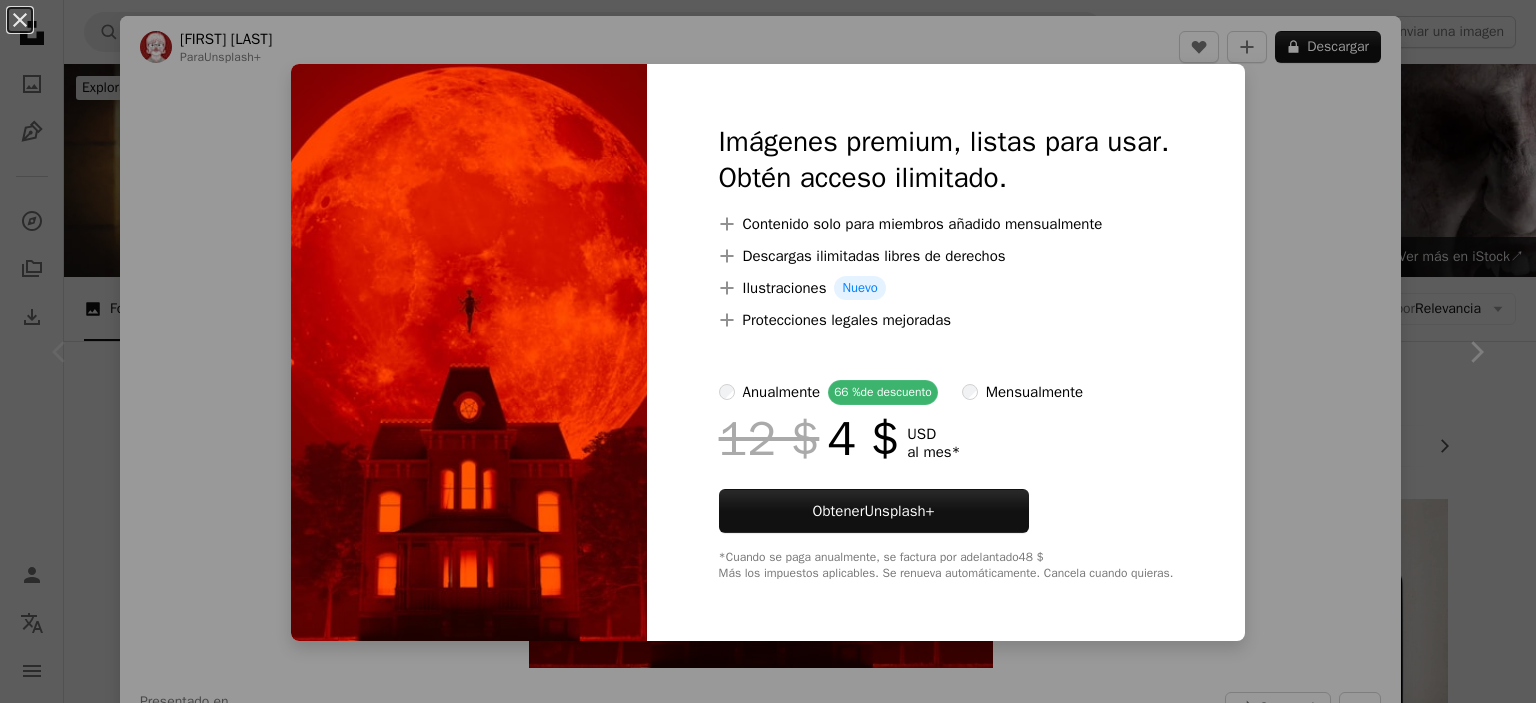 click on "An X shape Imágenes premium, listas para usar. Obtén acceso ilimitado. A plus sign Contenido solo para miembros añadido mensualmente A plus sign Descargas ilimitadas libres de derechos A plus sign Ilustraciones  Nuevo A plus sign Protecciones legales mejoradas anualmente 66 %  de descuento mensualmente 12 $   4 $ USD al mes * Obtener  Unsplash+ *Cuando se paga anualmente, se factura por adelantado  48 $ Más los impuestos aplicables. Se renueva automáticamente. Cancela cuando quieras." at bounding box center [768, 351] 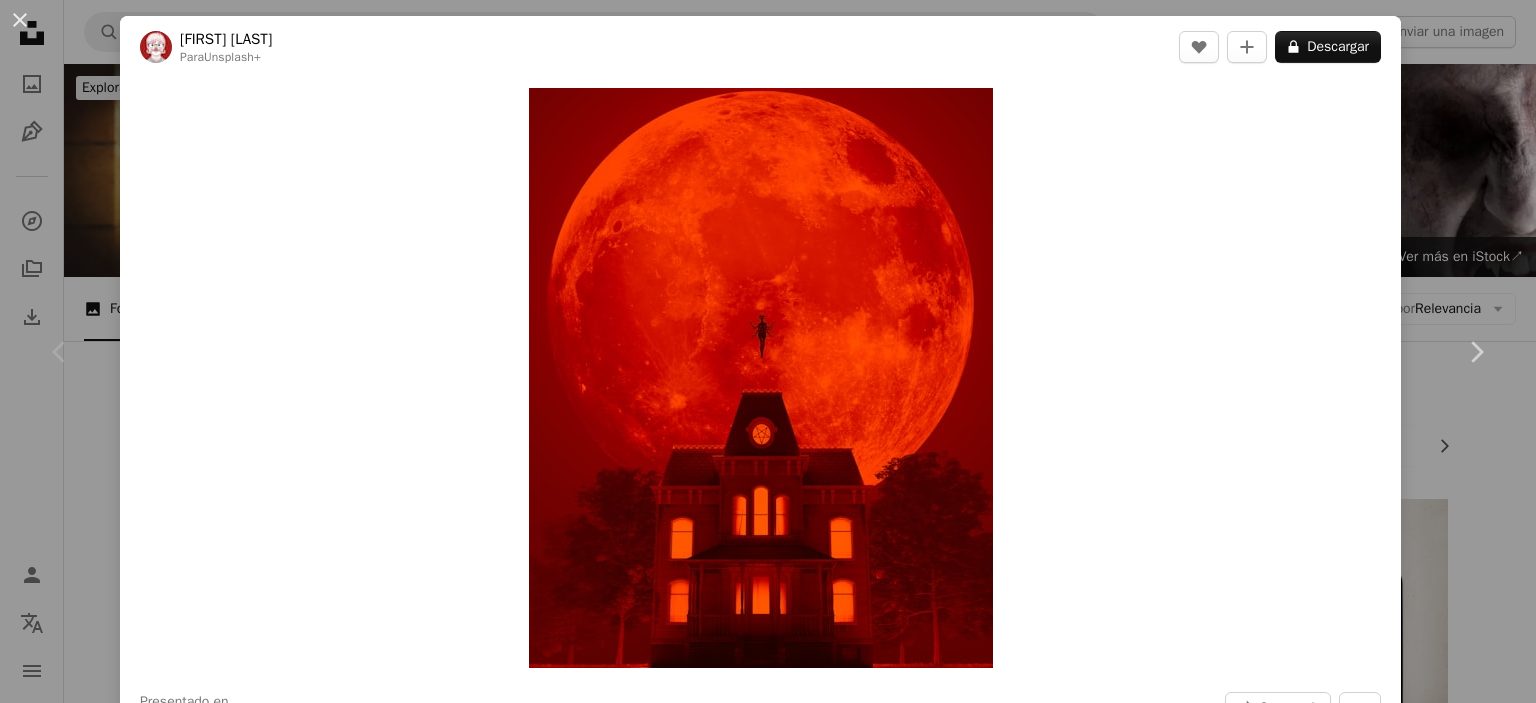 click on "Zoom in" at bounding box center (760, 378) 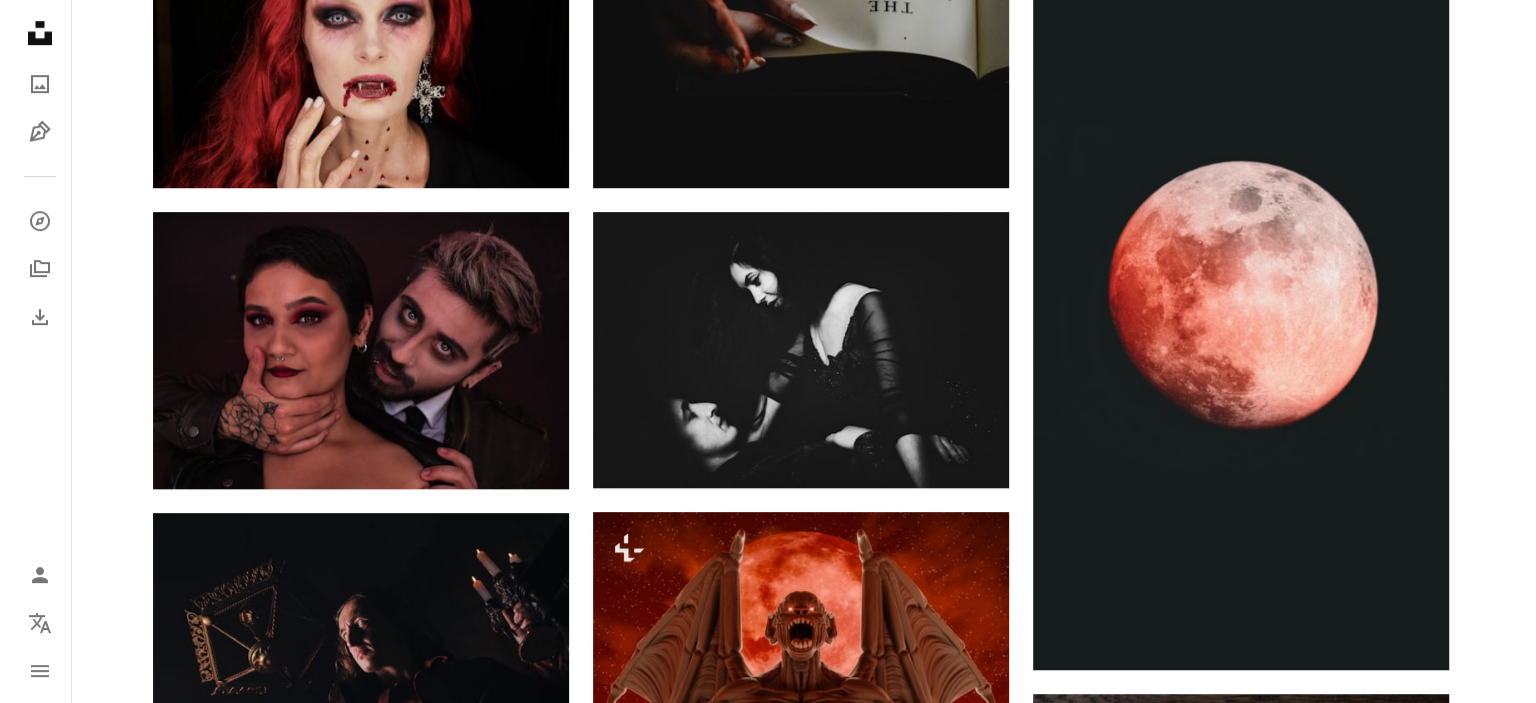 scroll, scrollTop: 1140, scrollLeft: 0, axis: vertical 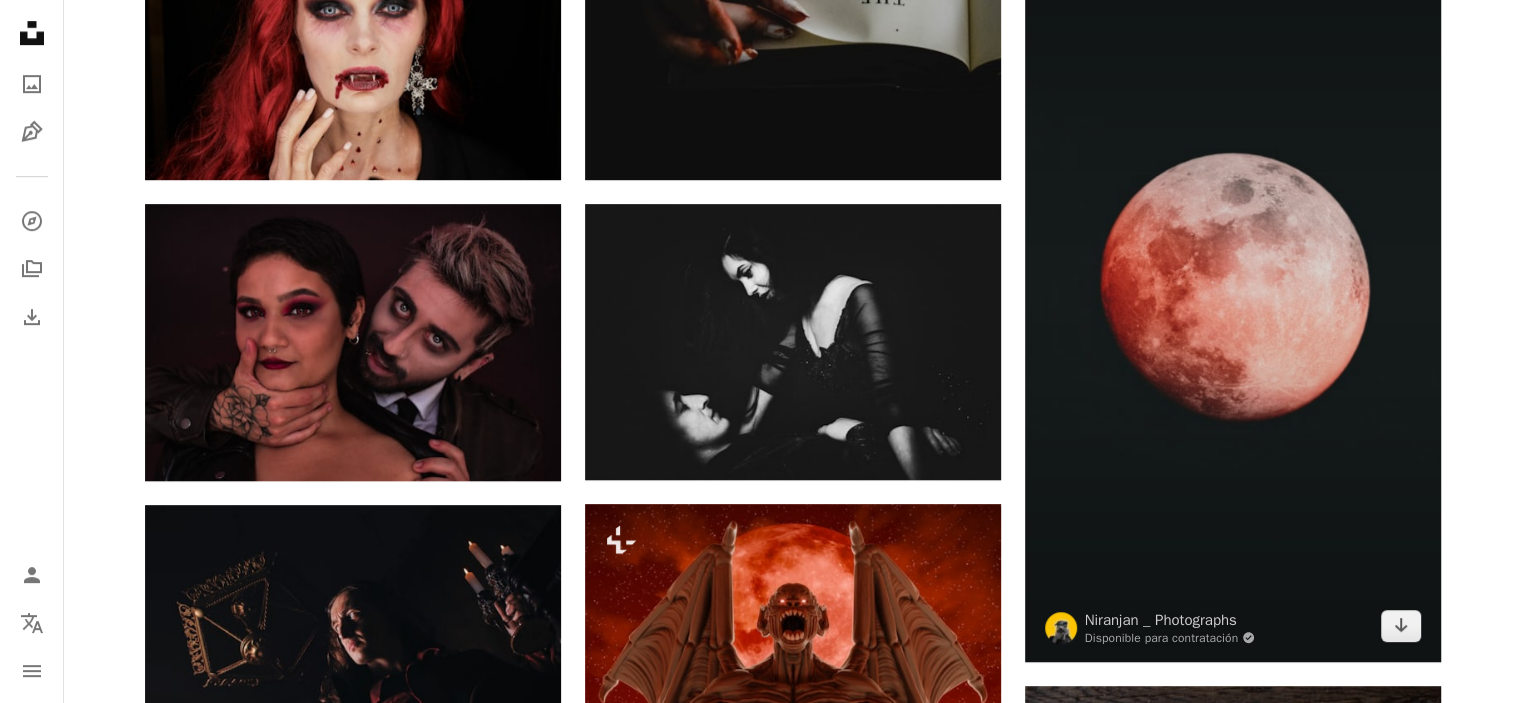 click at bounding box center [1233, 292] 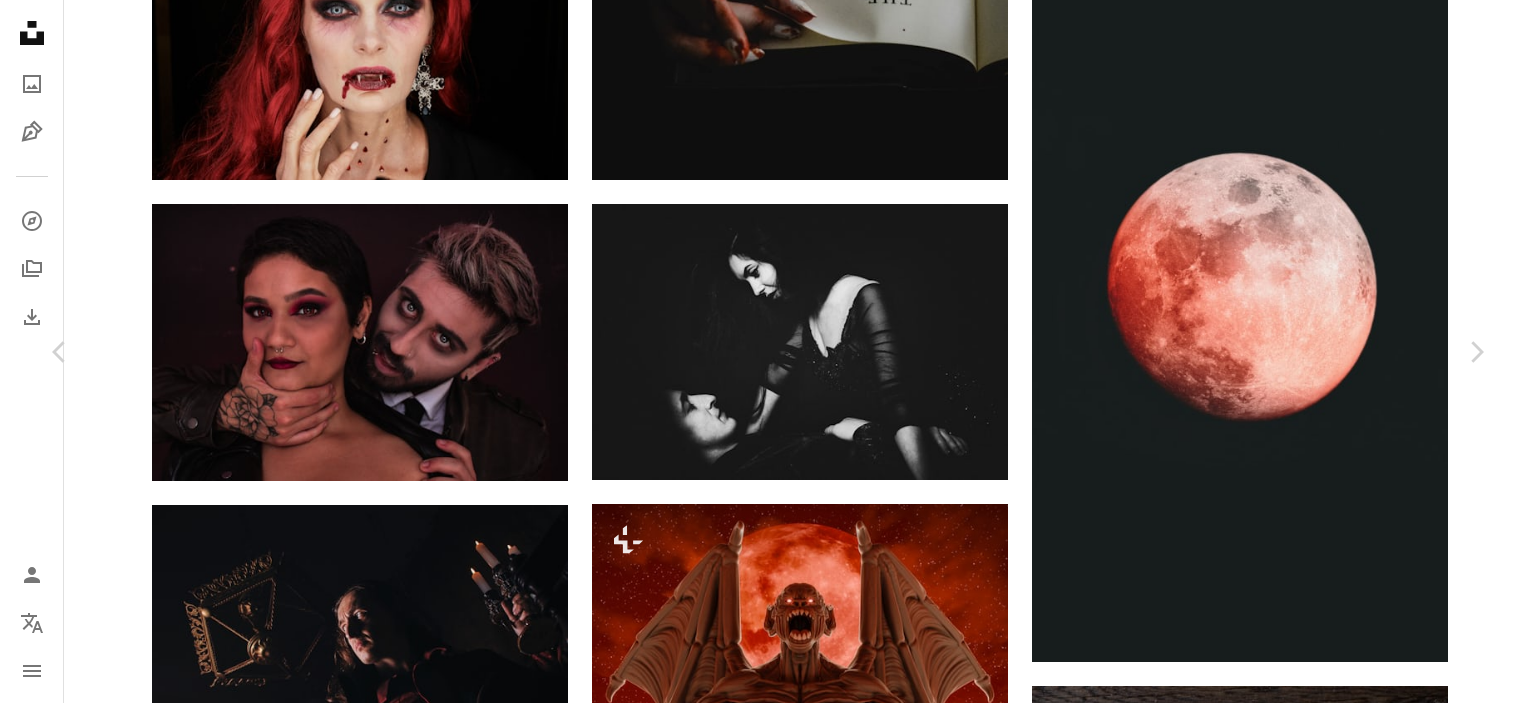 scroll, scrollTop: 442, scrollLeft: 0, axis: vertical 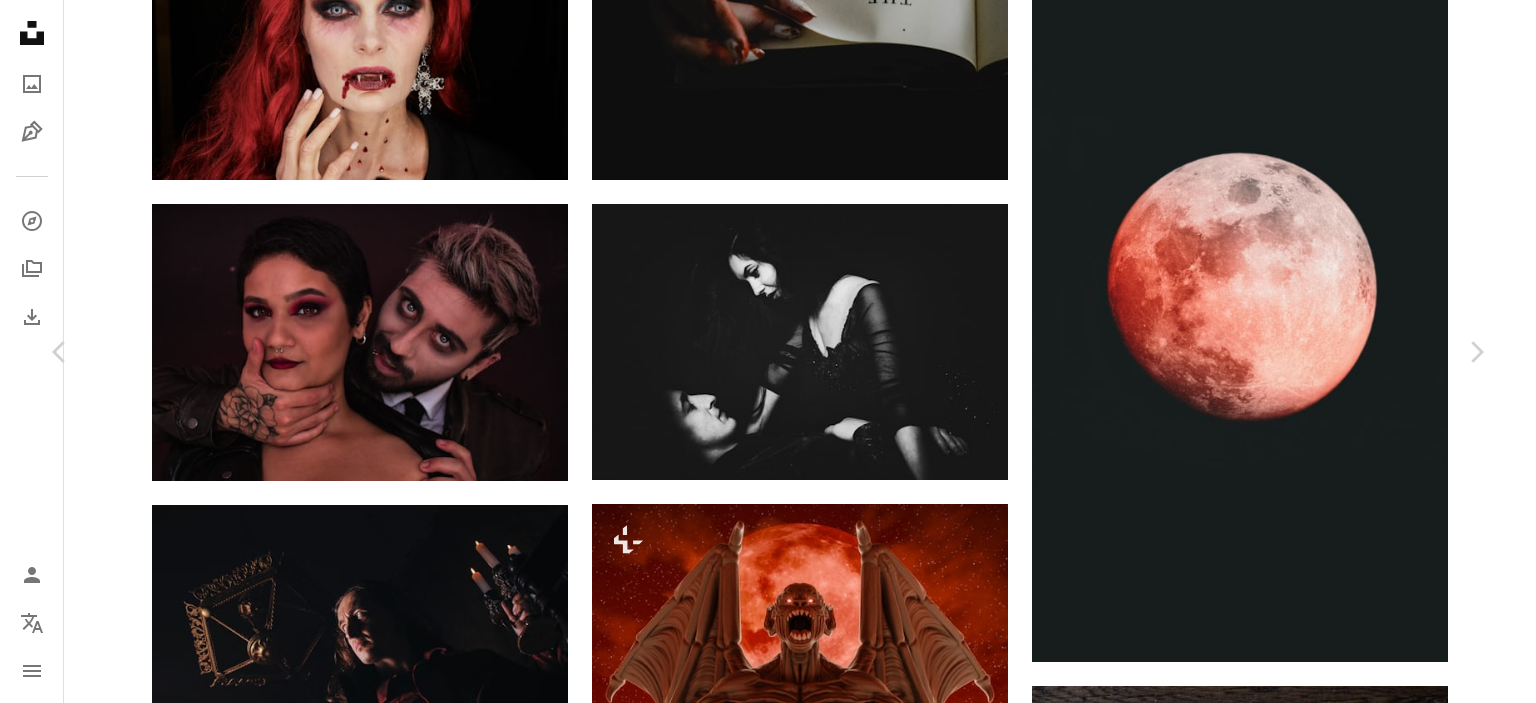 click on "An X shape Chevron left Chevron right Niranjan _ Photographs Disponible para contratación A checkmark inside of a circle A heart A plus sign Descargar gratis Chevron down Zoom in Visualizaciones 4.595.375 Descargas 36.306 A forward-right arrow Compartir Info icon Información More Actions A map marker [CITY], [STATE], [COUNTRY] Calendar outlined Publicado el  [DATE] Camera Canon, EOS 90D Safety Uso gratuito bajo la  Licencia Unsplash luna Víspera de Todos los Santos asustadizo Luna oscura vampiro luz de la luna Luna Roja Fases lunares Súper luna Luna azul Luna de sangre Fantasmas Luz de la luna Fin del mundo gran luna teleobjetivo espacio Noche India Fotos de stock gratuitas Explora imágenes premium relacionadas en iStock  |  Ahorra un 20 % con el código UNSPLASH20 Ver más en iStock  ↗ Imágenes relacionadas A heart A plus sign Niranjan _ Photographs Disponible para contratación A checkmark inside of a circle Arrow pointing down A heart A plus sign Elijah Pilchard A heart Levi Loot" at bounding box center (768, 4005) 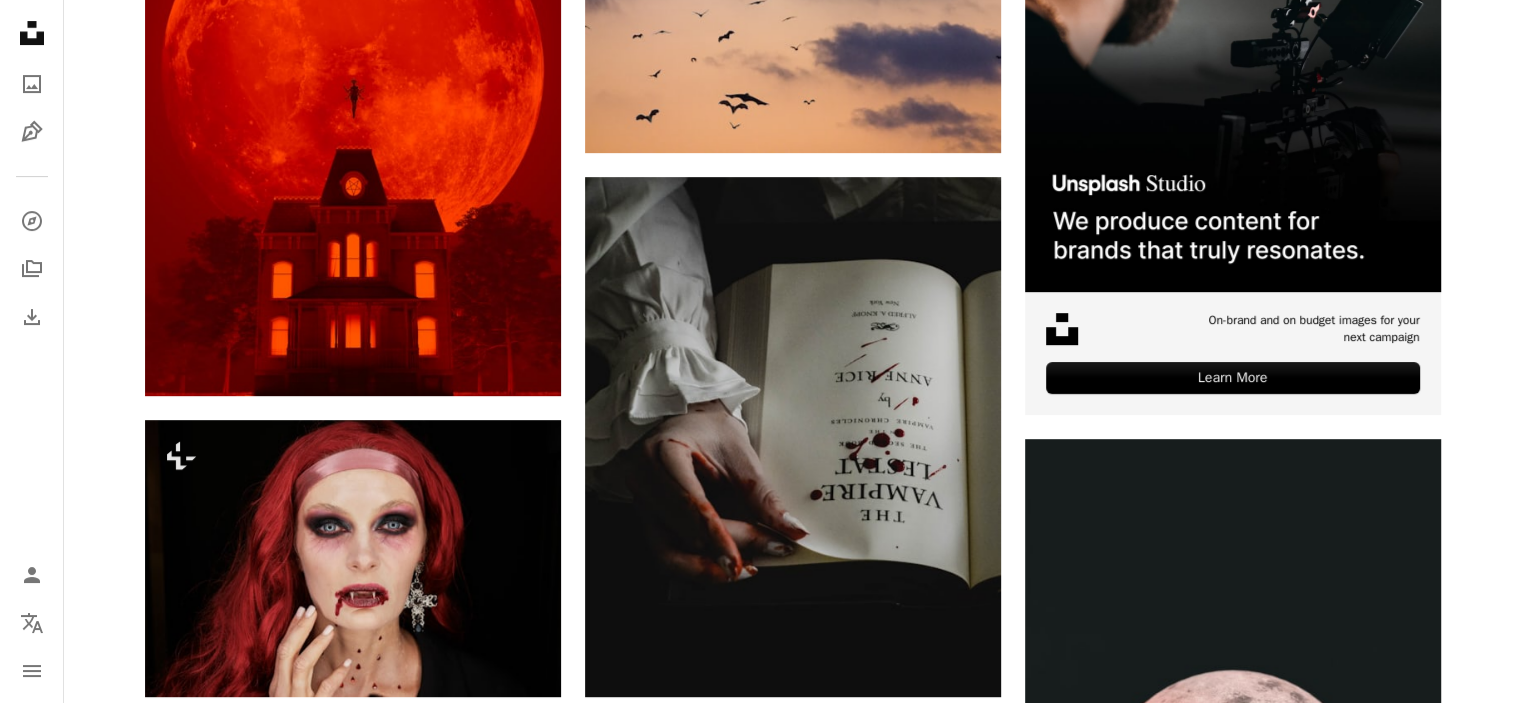 scroll, scrollTop: 0, scrollLeft: 0, axis: both 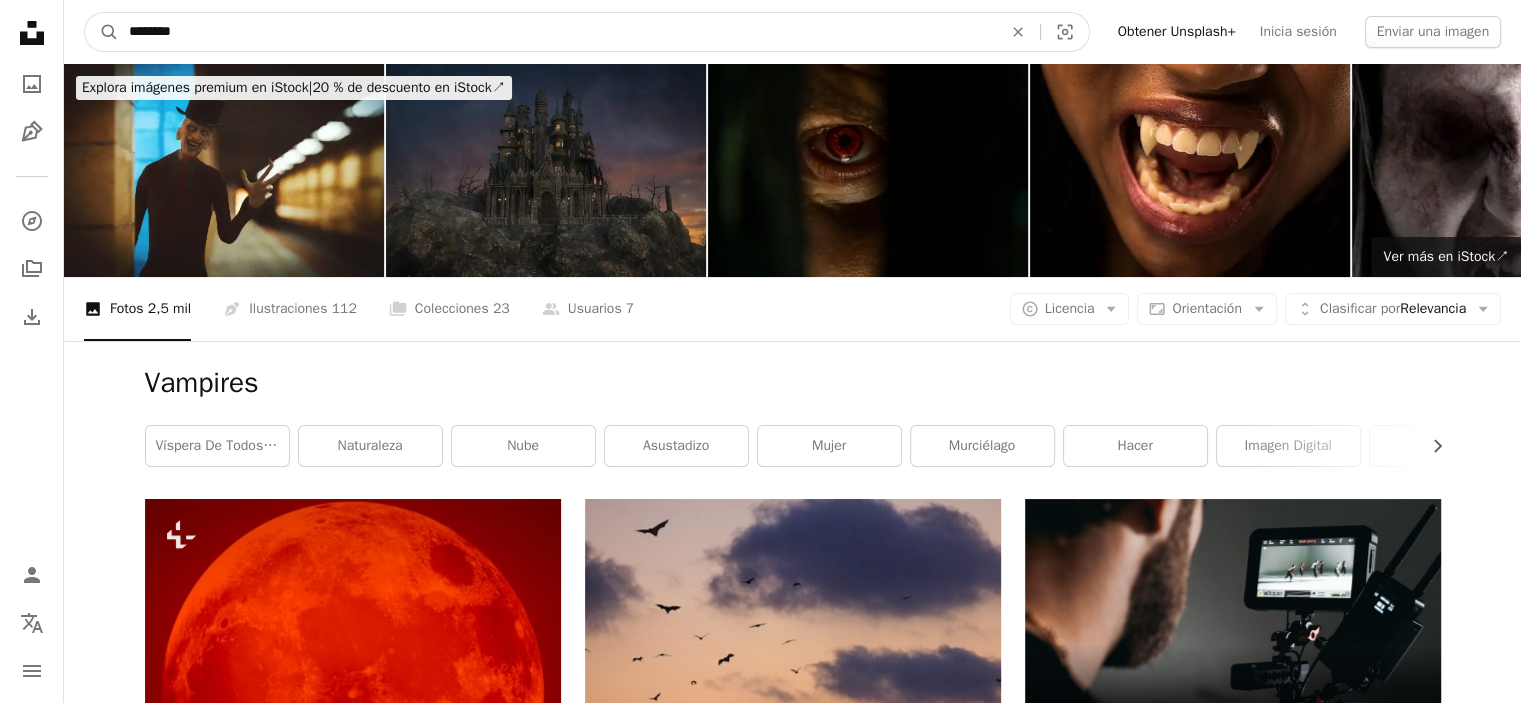 drag, startPoint x: 228, startPoint y: 27, endPoint x: 0, endPoint y: 121, distance: 246.61711 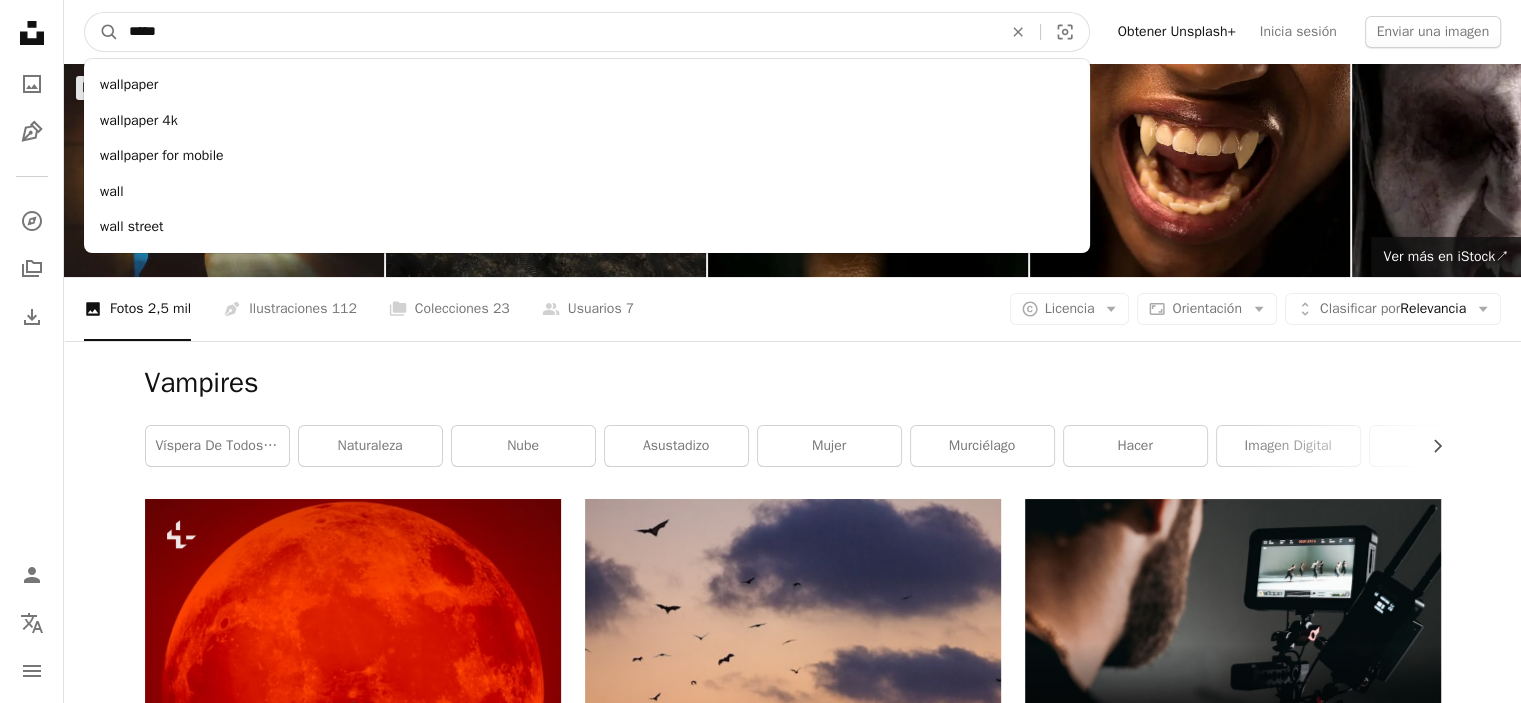 type on "*****" 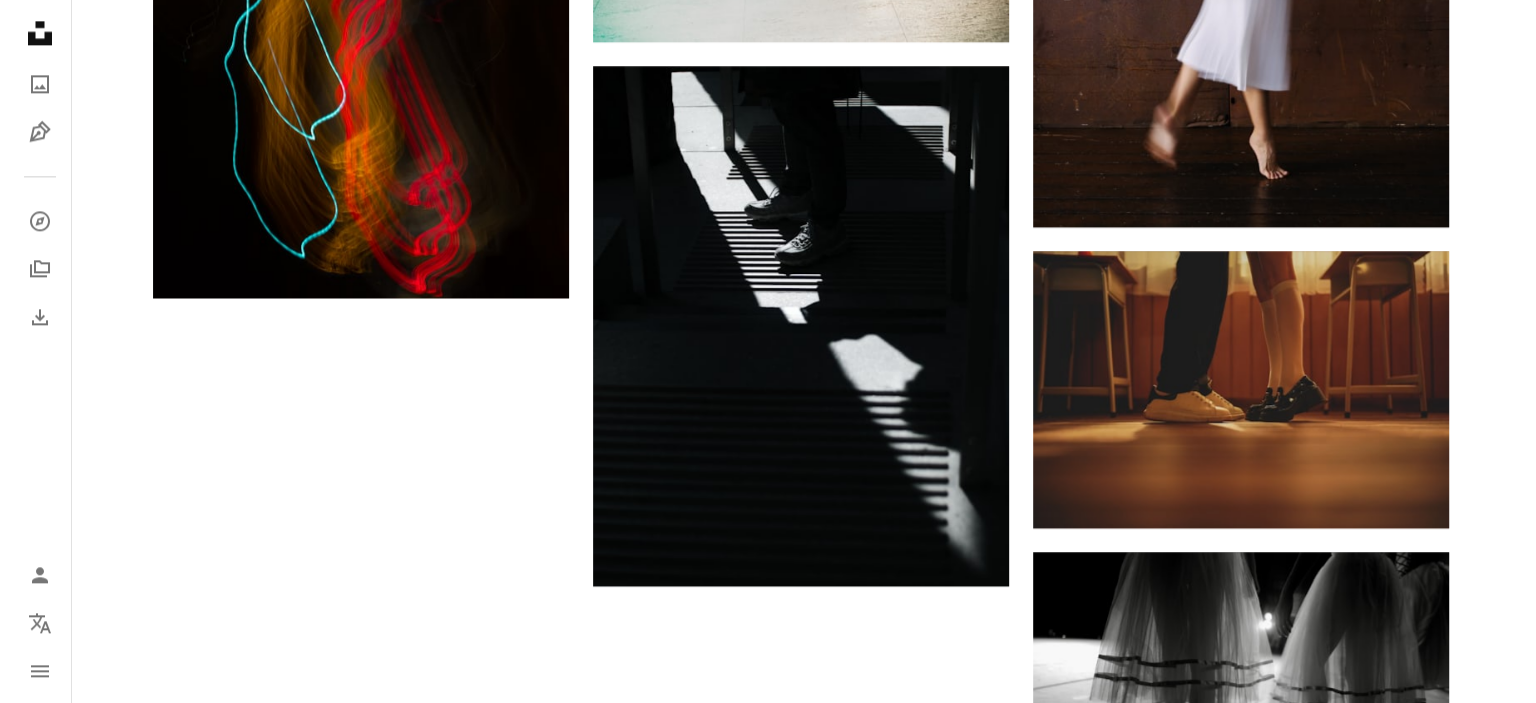 scroll, scrollTop: 2682, scrollLeft: 0, axis: vertical 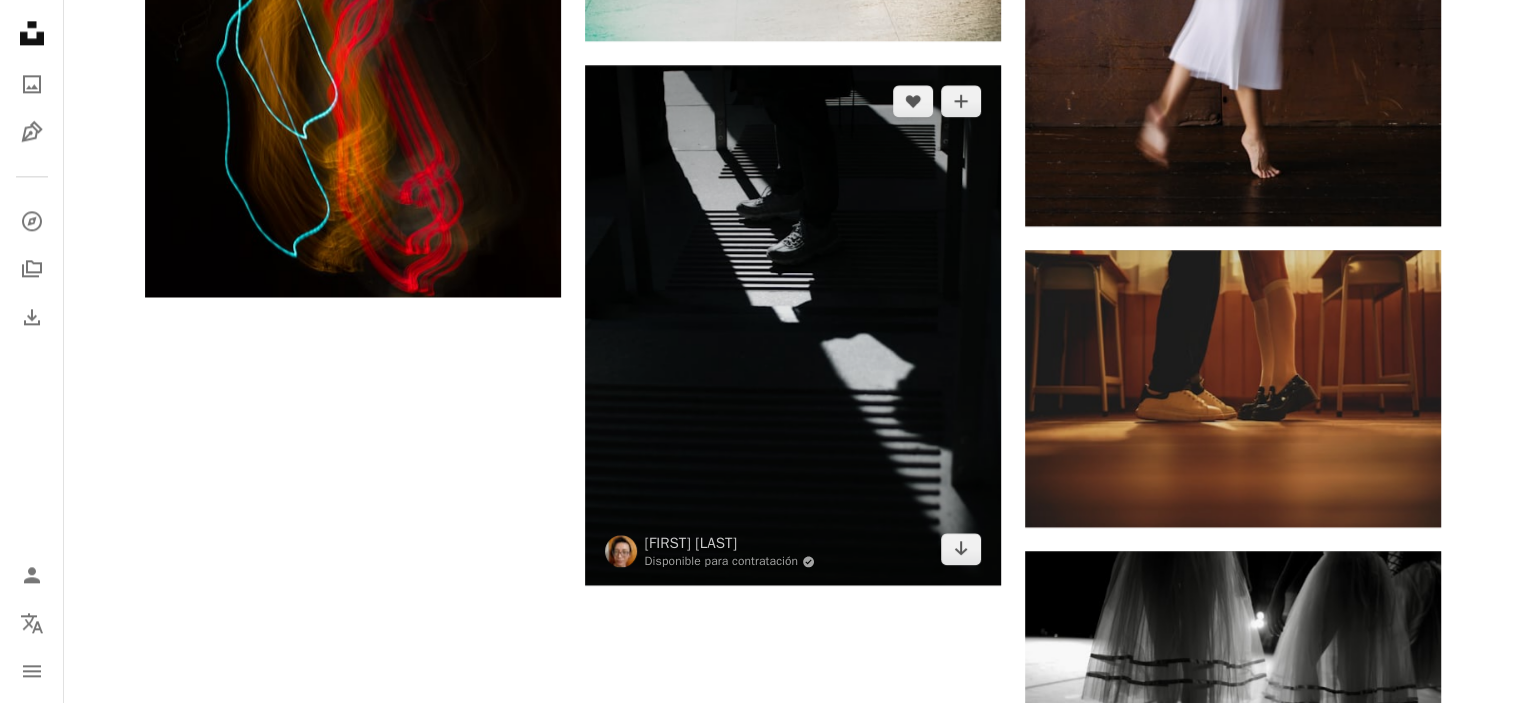 click at bounding box center (793, 325) 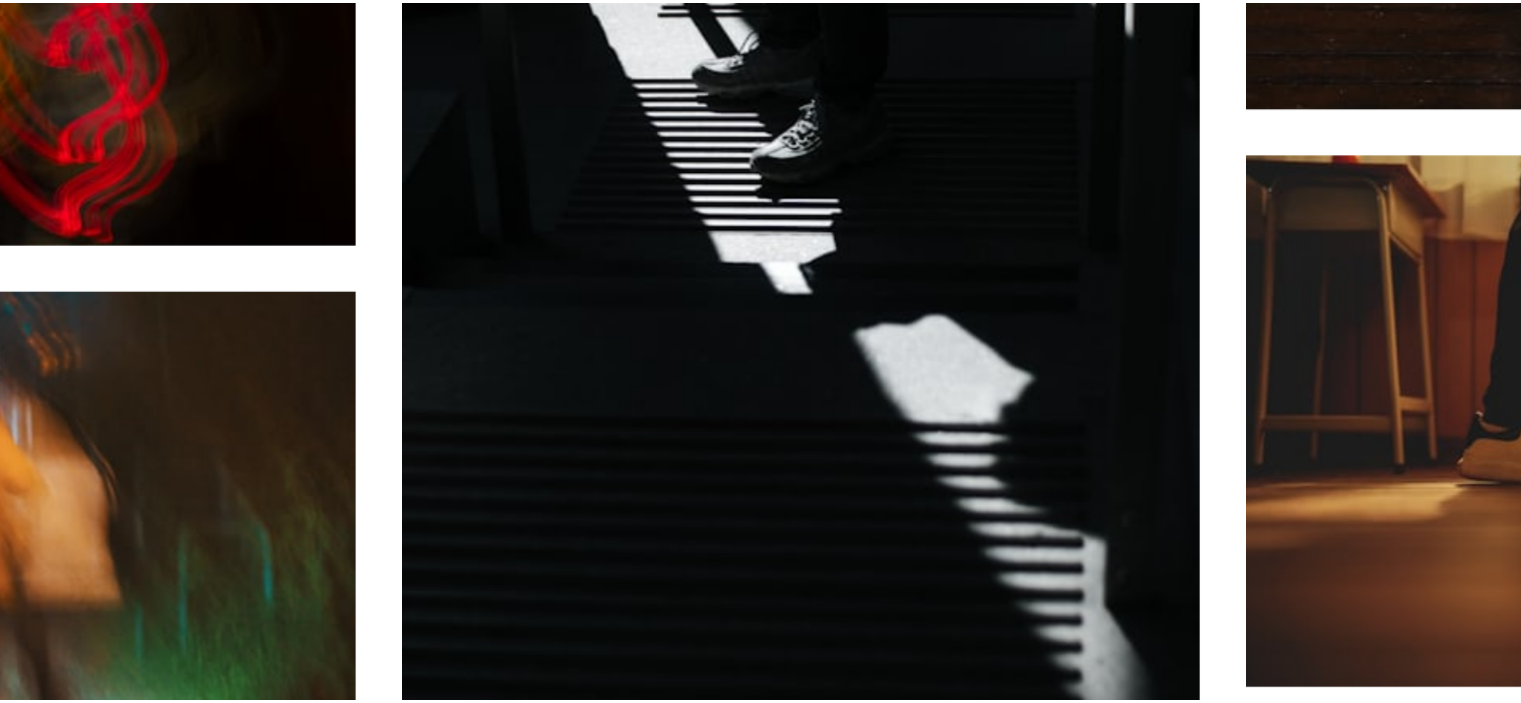 scroll, scrollTop: 2682, scrollLeft: 0, axis: vertical 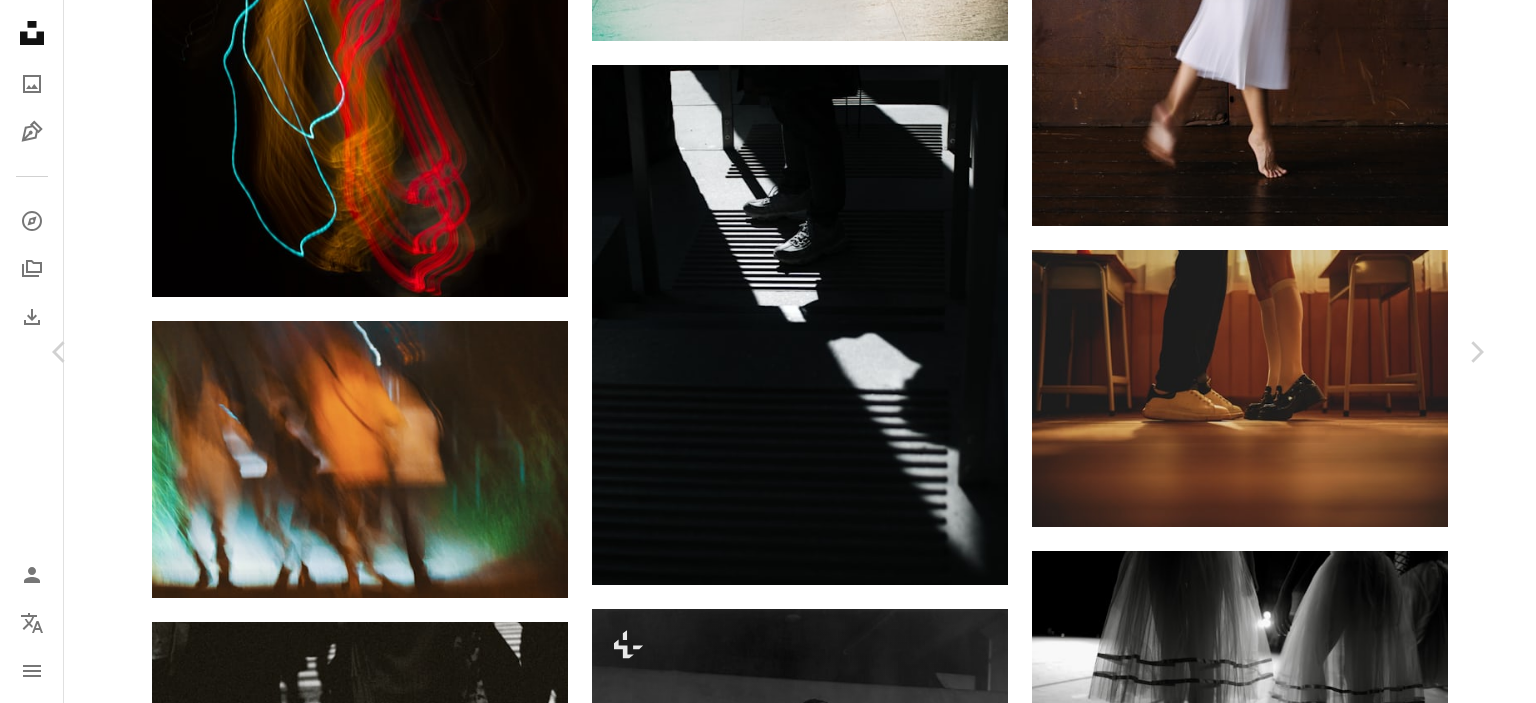 click on "Unsplash logo Página de inicio de Unsplash A photo Pen Tool A compass A stack of folders Download Person Localization icon navigation menu A magnifying glass ******** An X shape Visual search Obtener Unsplash+ Inicia sesión Enviar una imagen Explora imágenes premium en iStock  |  20 % de descuento en iStock  ↗ Explora imágenes premium en iStock 20 % de descuento en iStock  ↗ Ver más  ↗ Ver más en iStock  ↗ A photo Fotos   2,5 mil Pen Tool Ilustraciones   112 A stack of folders Colecciones   23 A group of people Usuarios   7 A copyright icon © Licencia Arrow down Aspect ratio Orientación Arrow down Unfold Clasificar por  Relevancia Arrow down Filters Filtros Vampires Chevron right Víspera de Todos los Santo naturaleza nube asustadizo mujer murciélago hacer Imagen digital 3d al aire libre maquillaje de vampiro Bruja de Halloween Plus sign for Unsplash+ A heart A plus sign paul campbell Para  Unsplash+ A lock Descargar Plus sign for Unsplash+ A heart A plus sign Andrej Lišakov Para   |" at bounding box center [768, 1097] 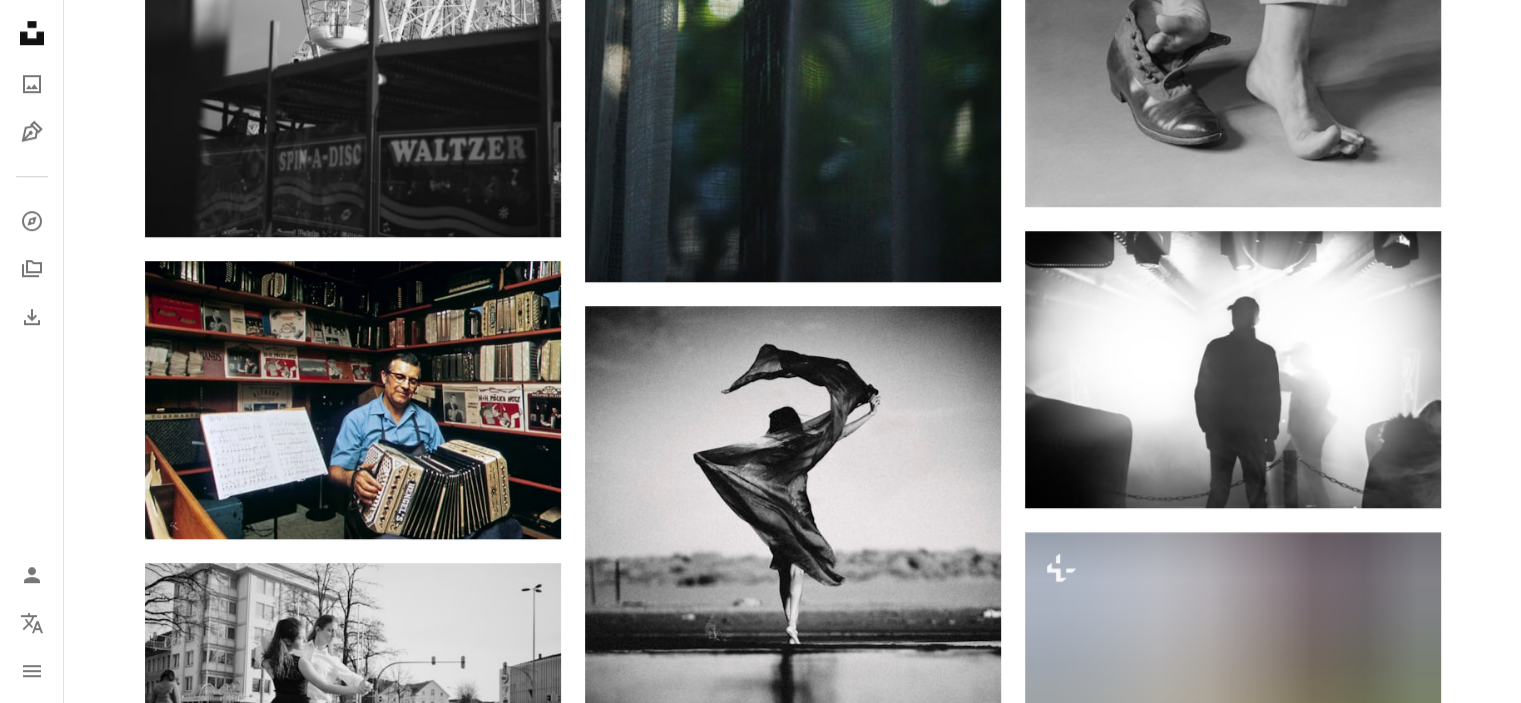 scroll, scrollTop: 0, scrollLeft: 0, axis: both 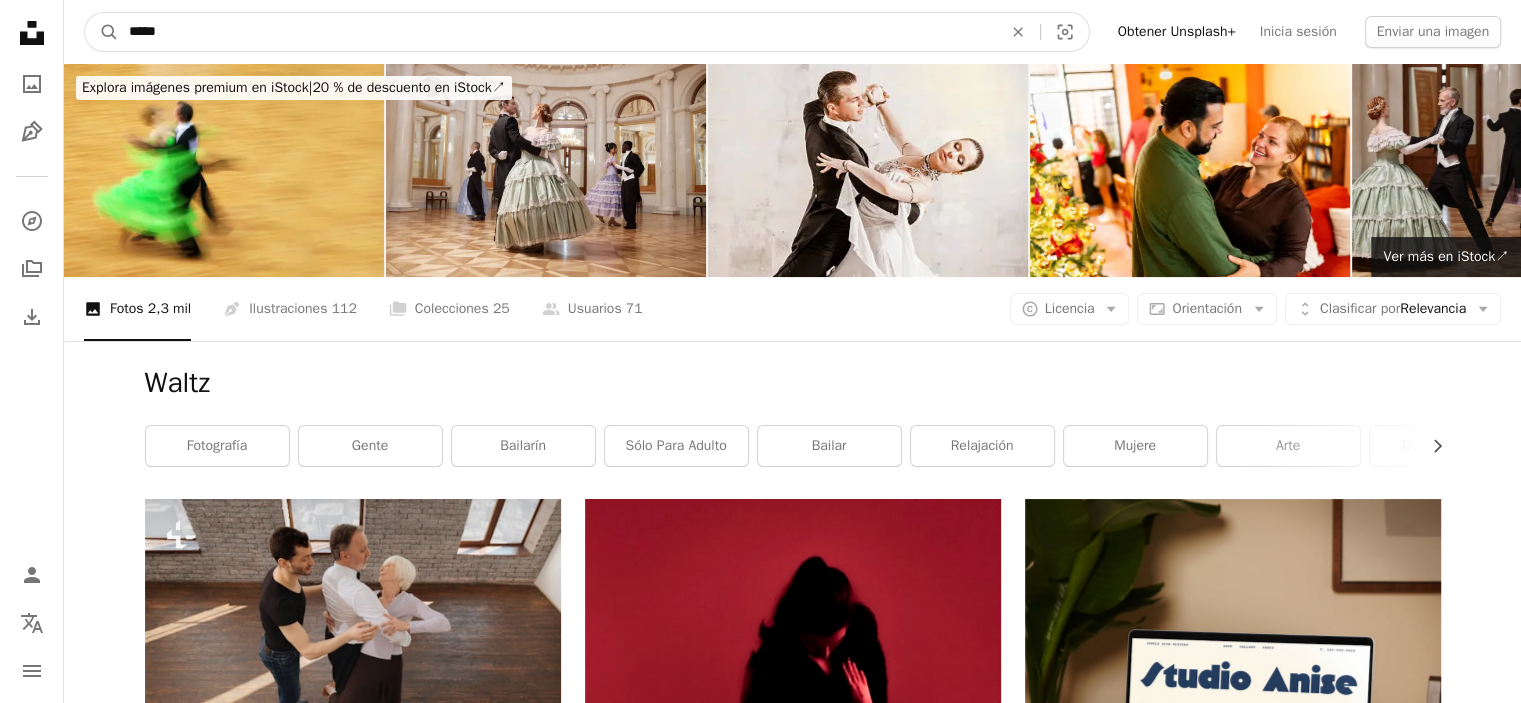 click on "Unsplash logo Página de inicio de Unsplash A photo Pen Tool A compass A stack of folders Download Person Localization icon navigation menu A magnifying glass ******** An X shape Visual search Obtener Unsplash+ Inicia sesión Enviar una imagen Explora imágenes premium en iStock  |  20 % de descuento en iStock  ↗ Explora imágenes premium en iStock 20 % de descuento en iStock  ↗ Ver más  ↗ Ver más en iStock  ↗ A photo Fotos   2,5 mil Pen Tool Ilustraciones   112 A stack of folders Colecciones   23 A group of people Usuarios   7 A copyright icon © Licencia Arrow down Aspect ratio Orientación Arrow down Unfold Clasificar por  Relevancia Arrow down Filters Filtros Vampires Chevron right Víspera de Todos los Santo naturaleza nube asustadizo mujer murciélago hacer Imagen digital 3d al aire libre maquillaje de vampiro Bruja de Halloween Plus sign for Unsplash+ A heart A plus sign paul campbell Para  Unsplash+ A lock Descargar Plus sign for Unsplash+ A heart A plus sign Andrej Lišakov Para   |" at bounding box center (760, 3778) 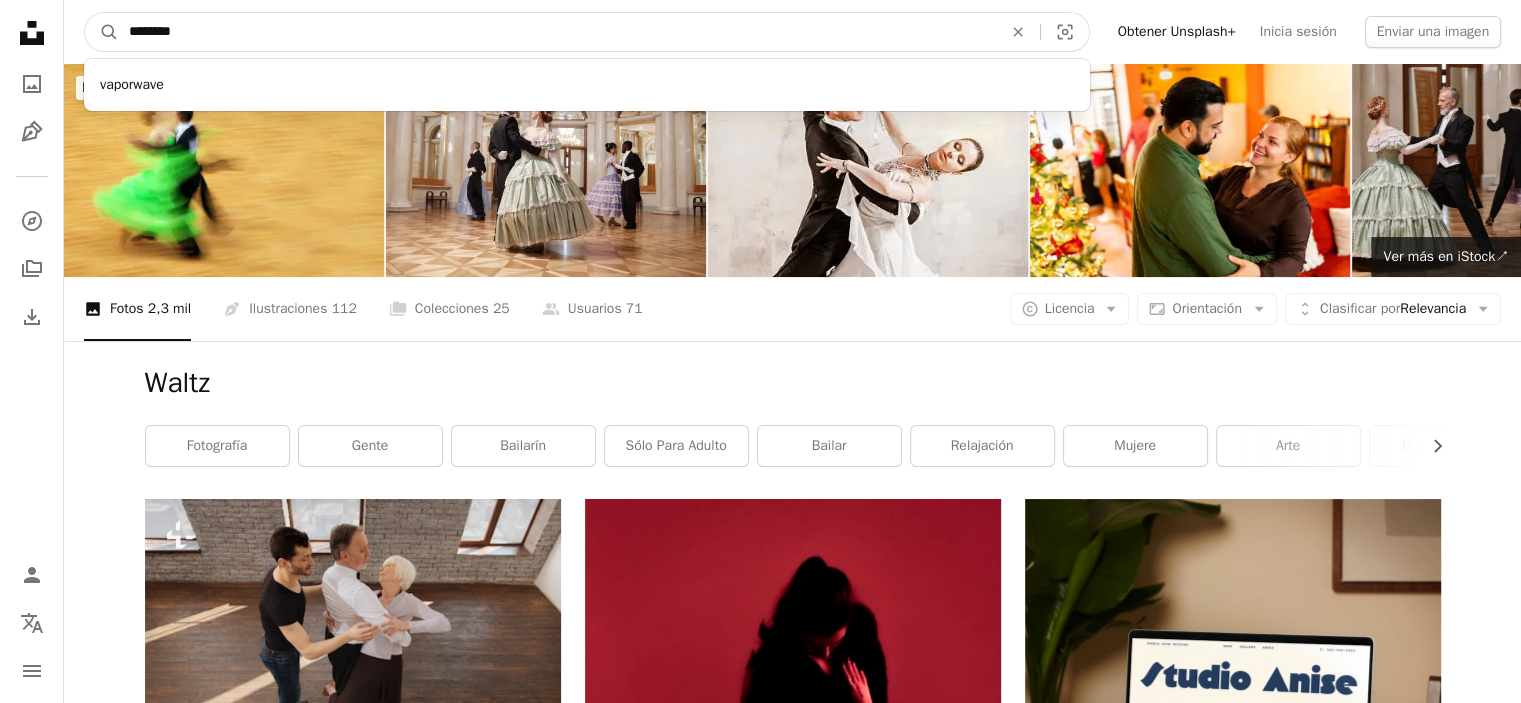 type on "********" 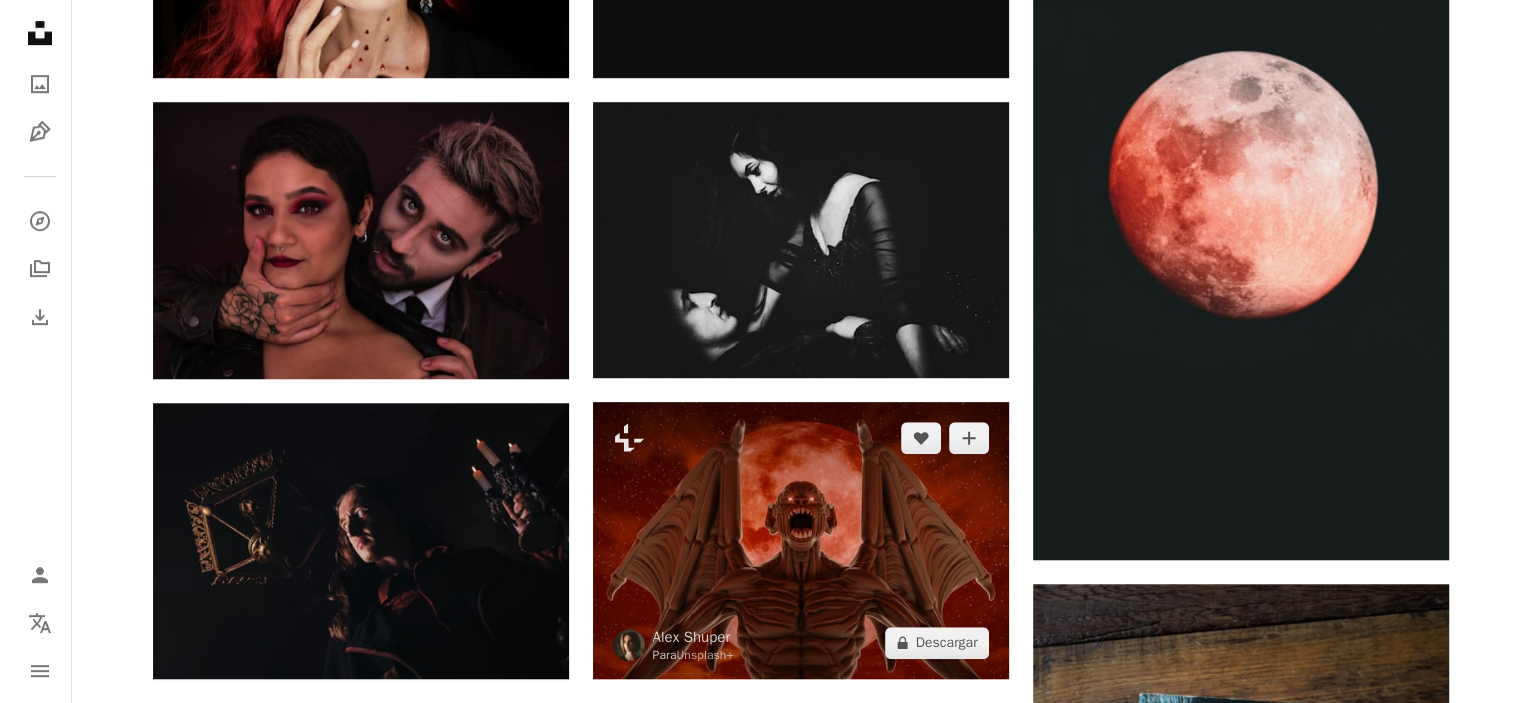 scroll, scrollTop: 1235, scrollLeft: 0, axis: vertical 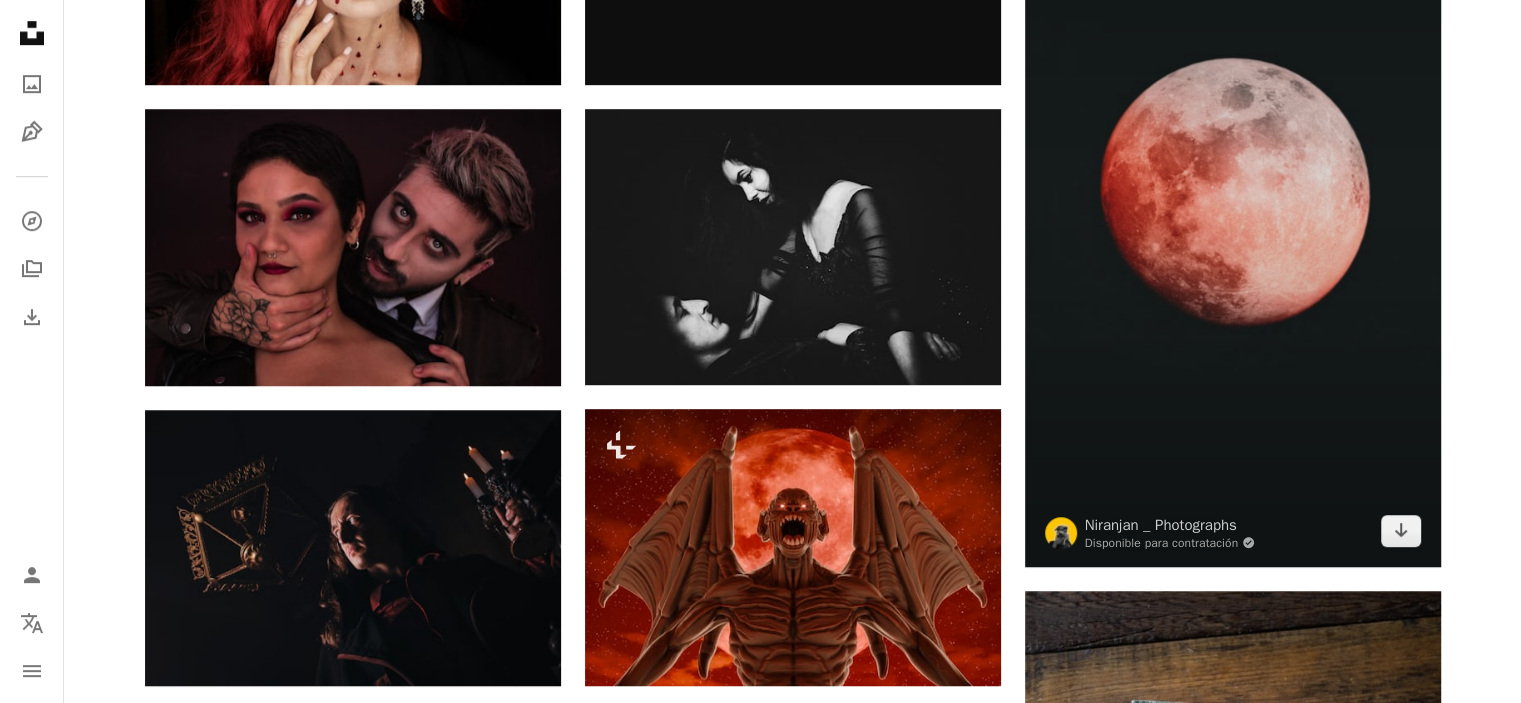 click at bounding box center (1233, 197) 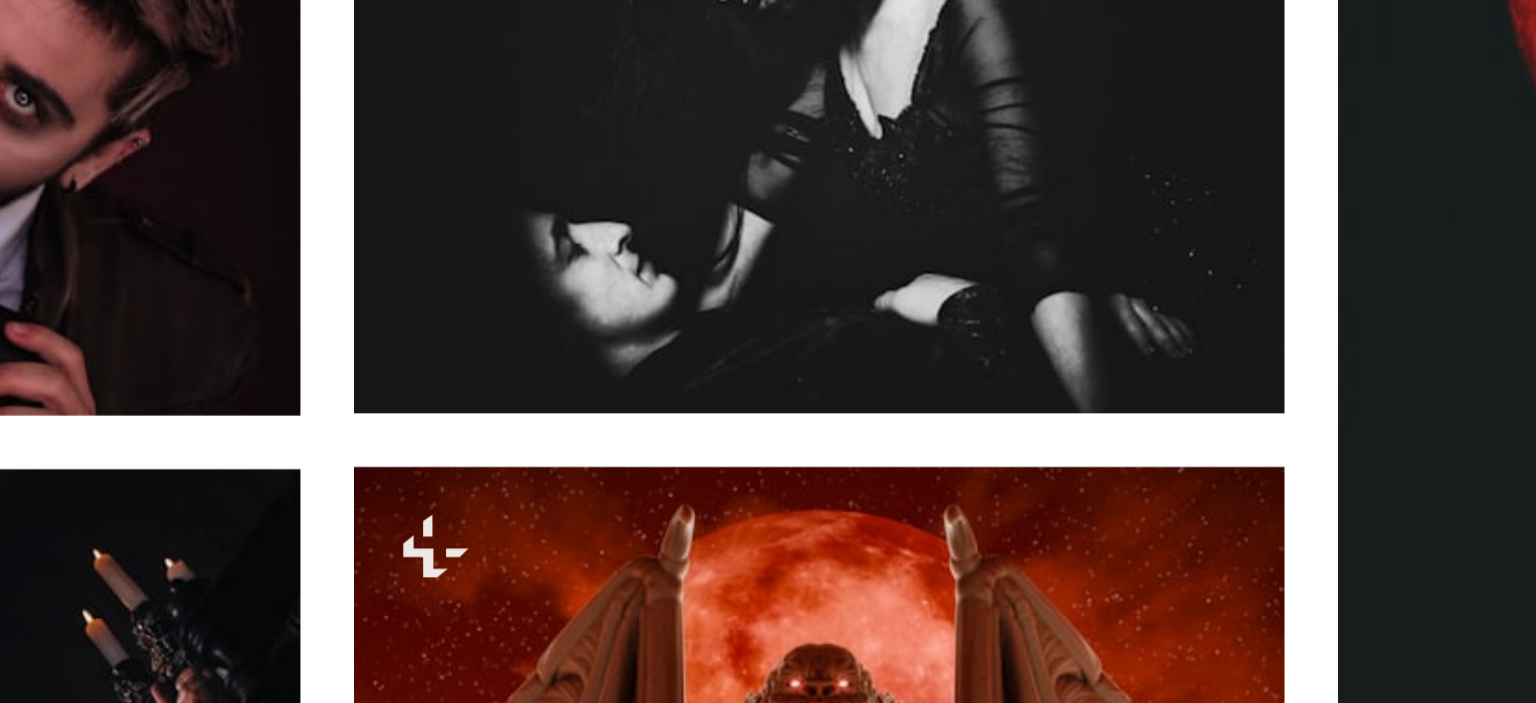 scroll, scrollTop: 1235, scrollLeft: 0, axis: vertical 